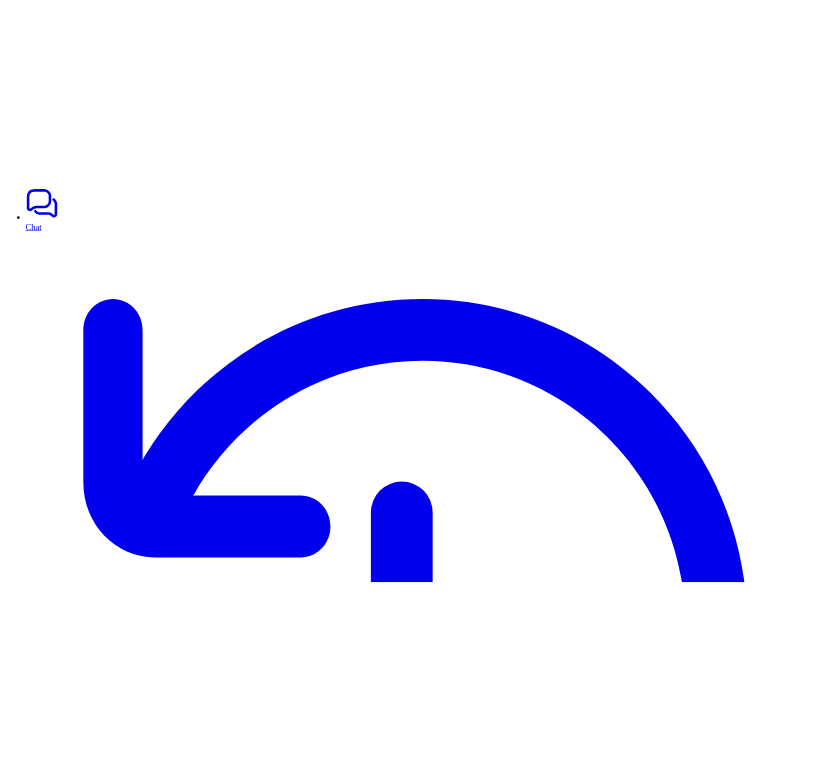 scroll, scrollTop: 0, scrollLeft: 0, axis: both 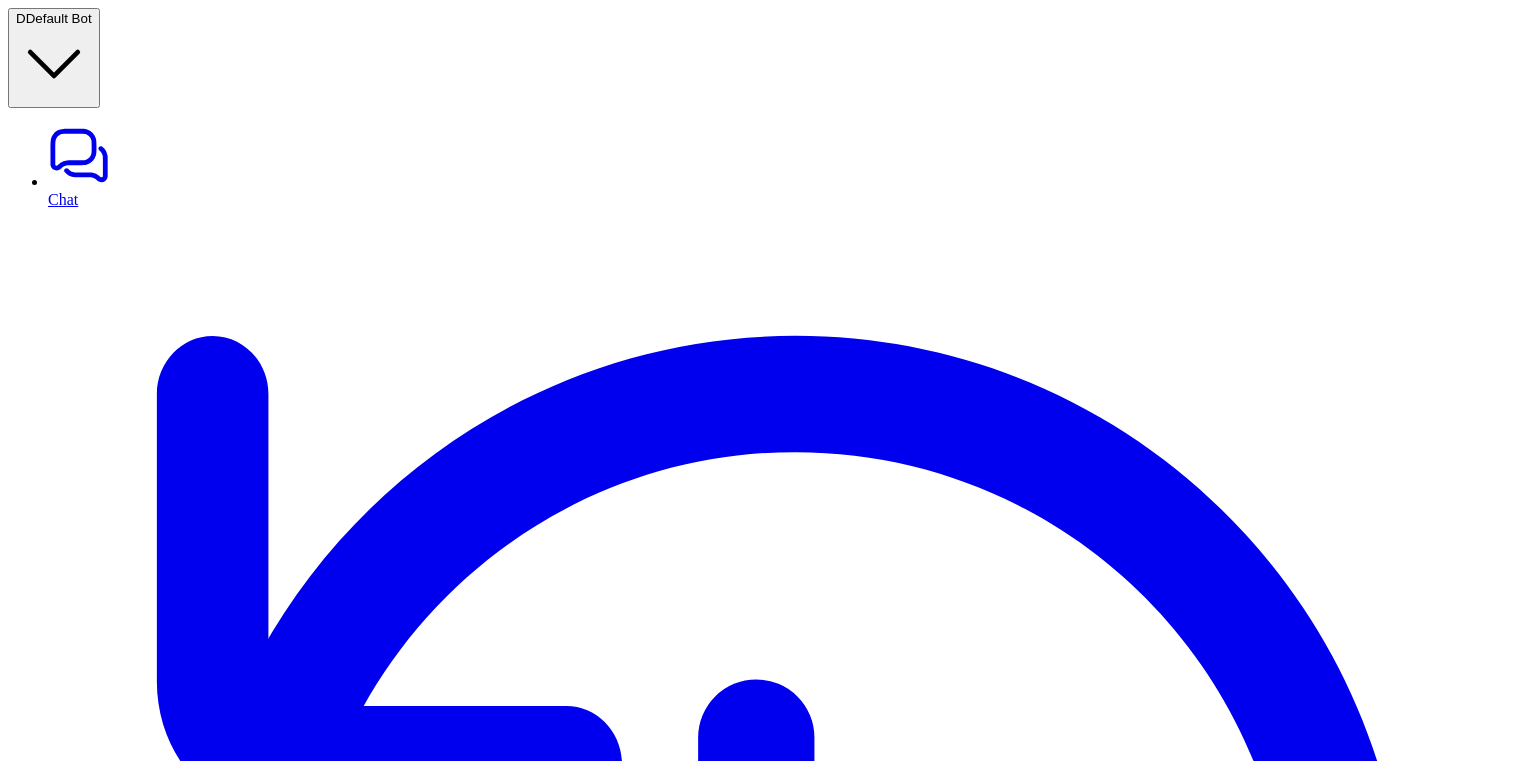 type on "**********" 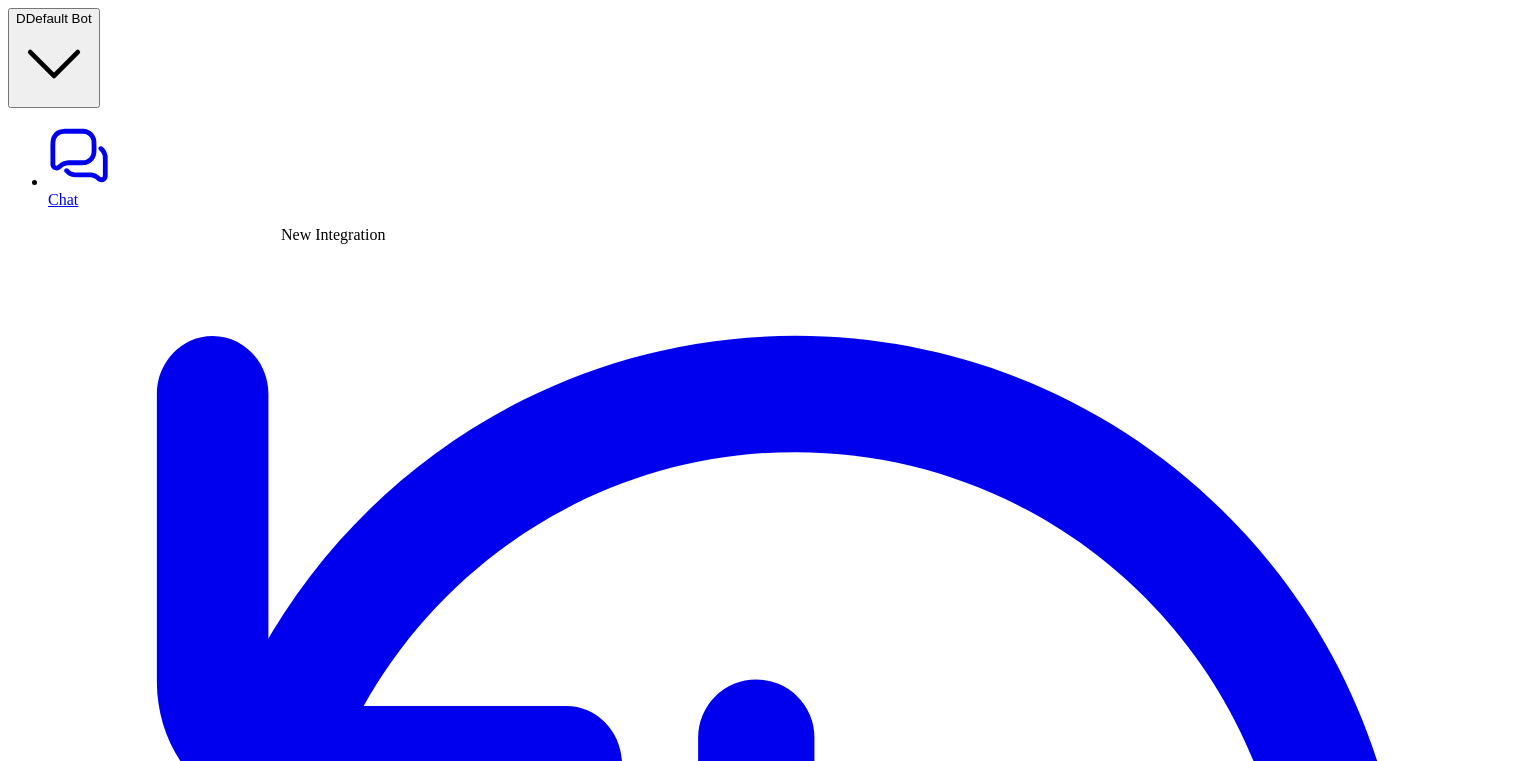 click at bounding box center (24, 6307) 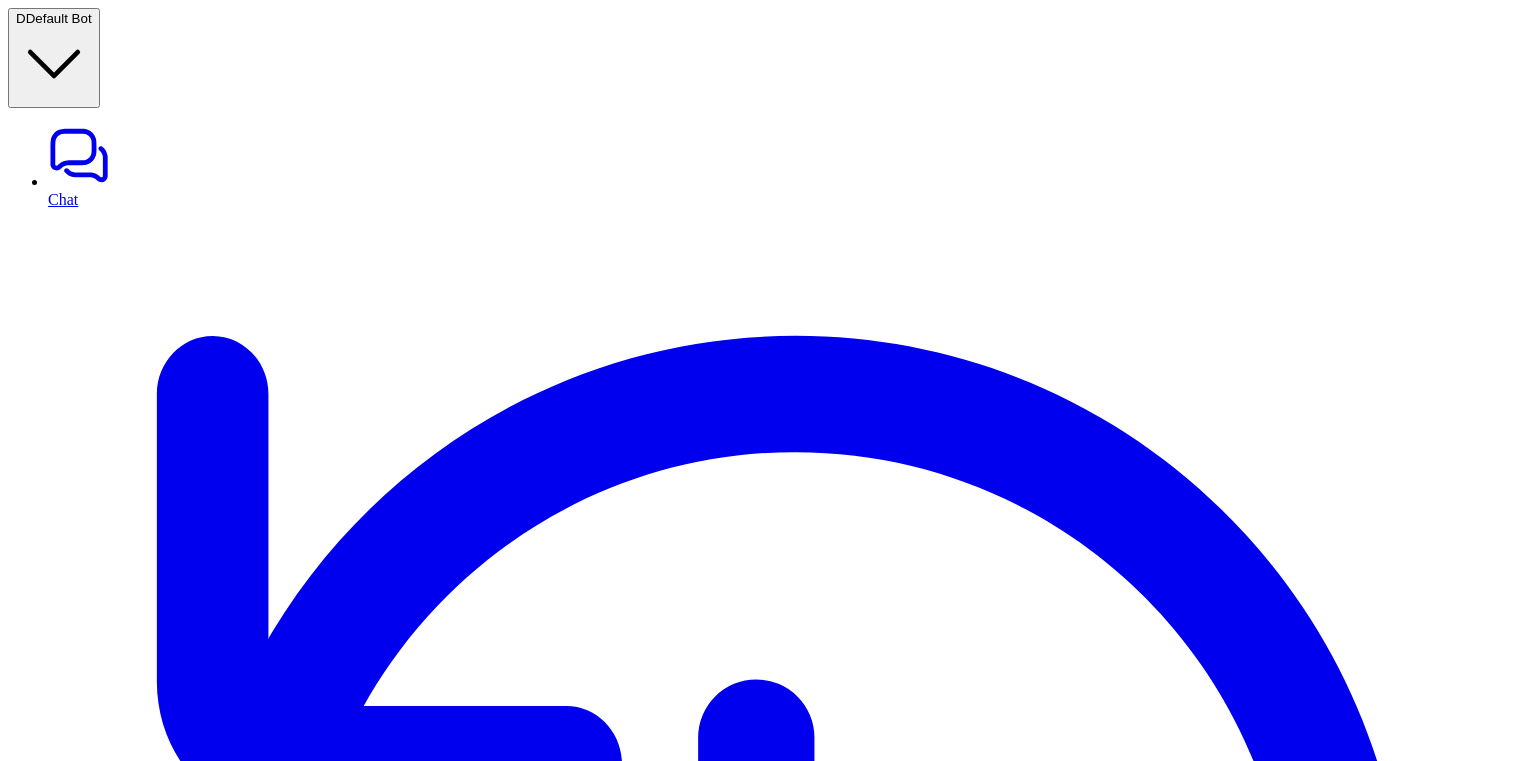 type on "****" 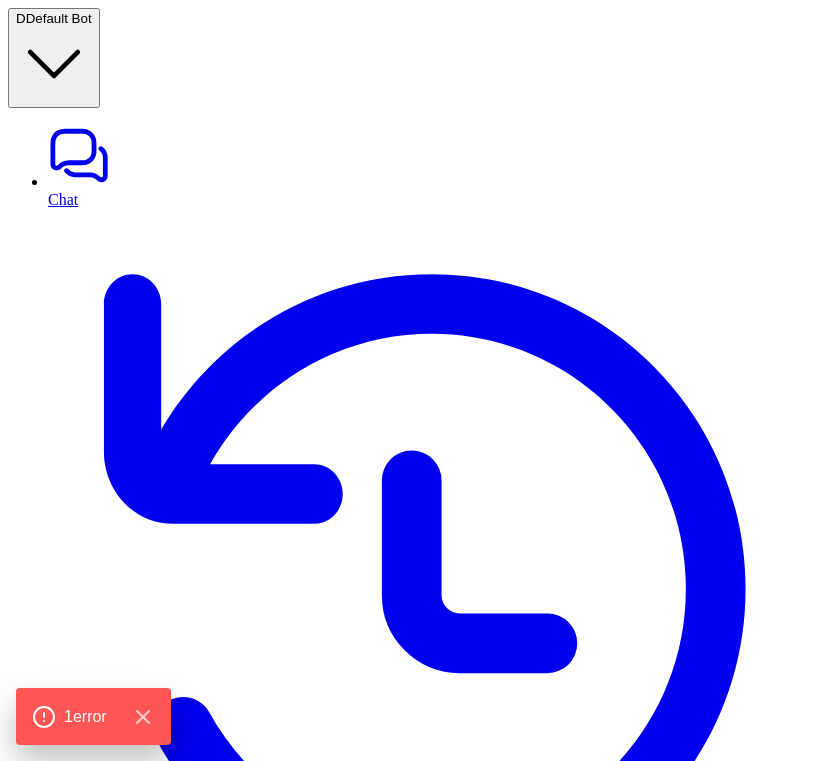 click on "Connect Shopify" at bounding box center [65, 8061] 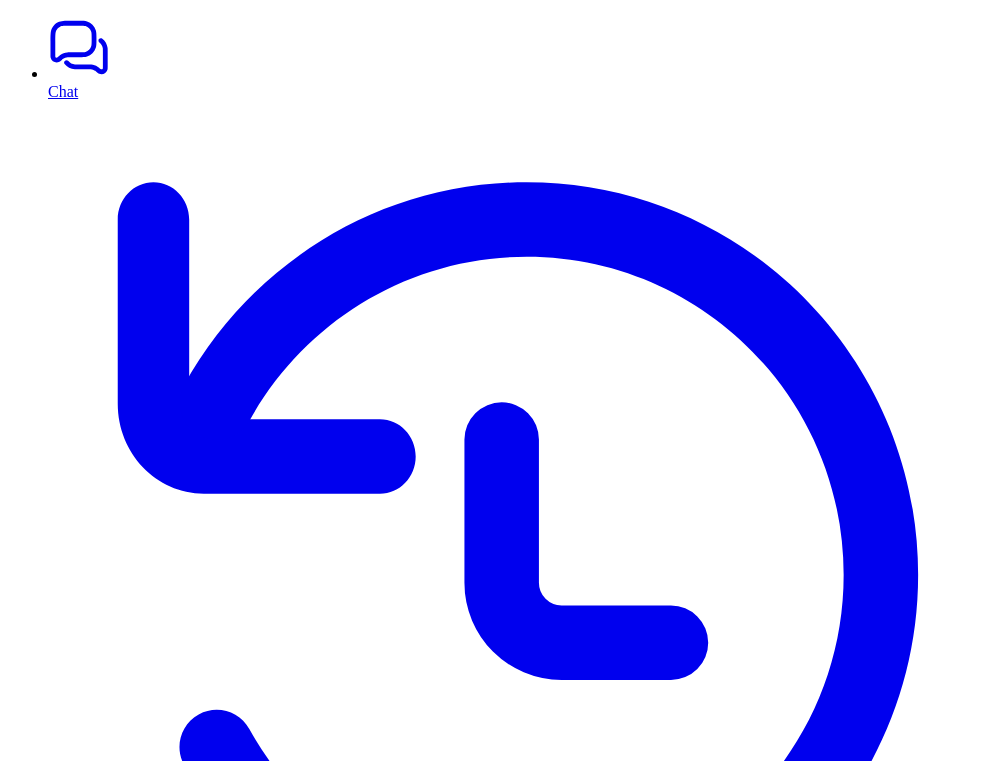 scroll, scrollTop: 0, scrollLeft: 0, axis: both 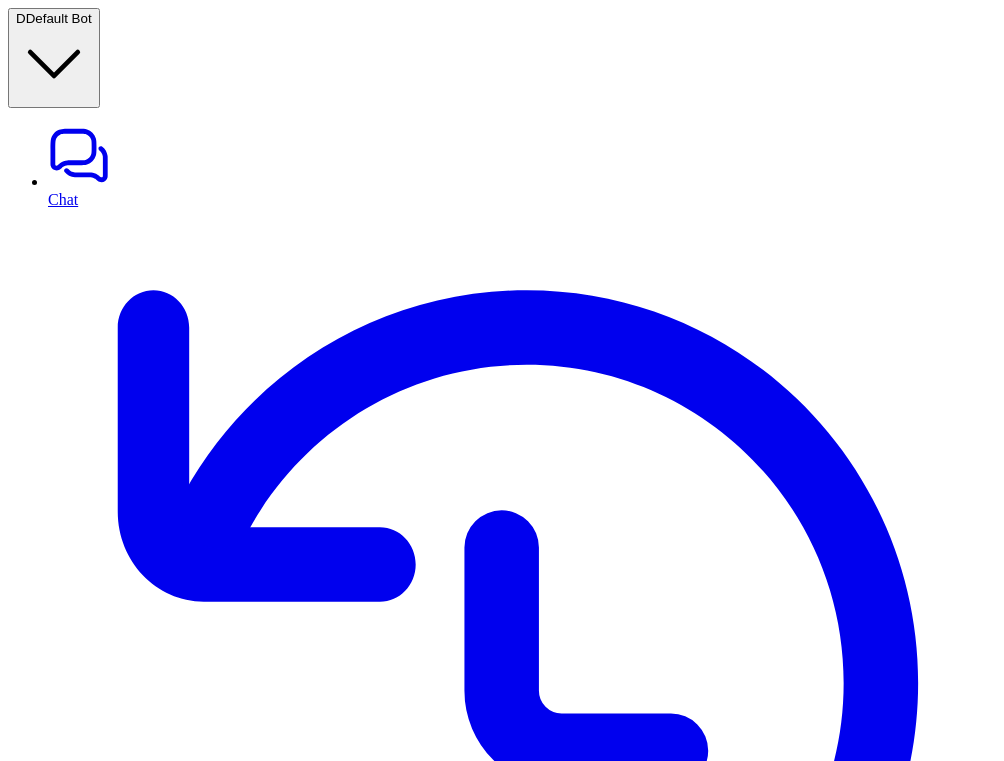 click on "Start Setup" at bounding box center [49, 7338] 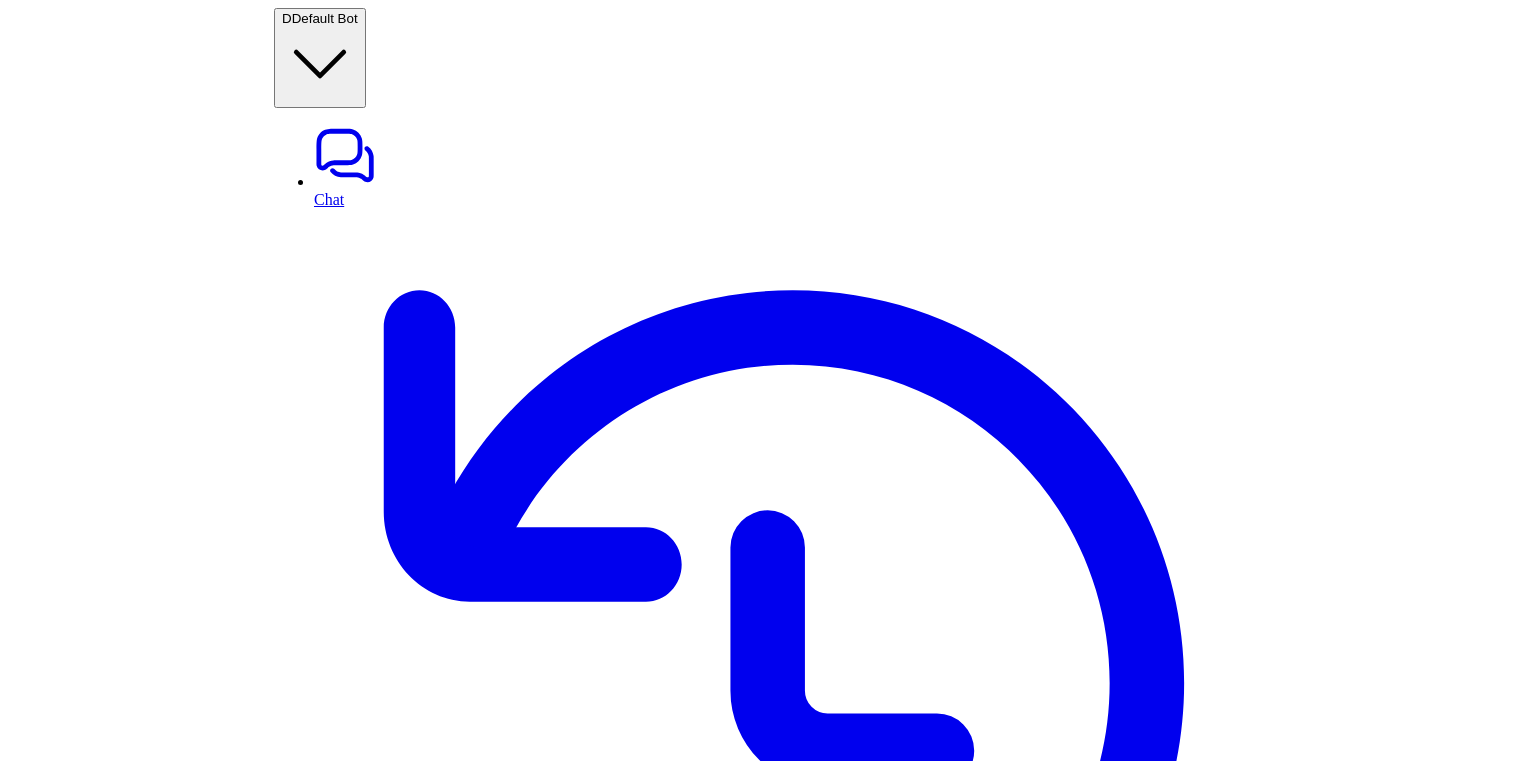 scroll, scrollTop: 0, scrollLeft: 0, axis: both 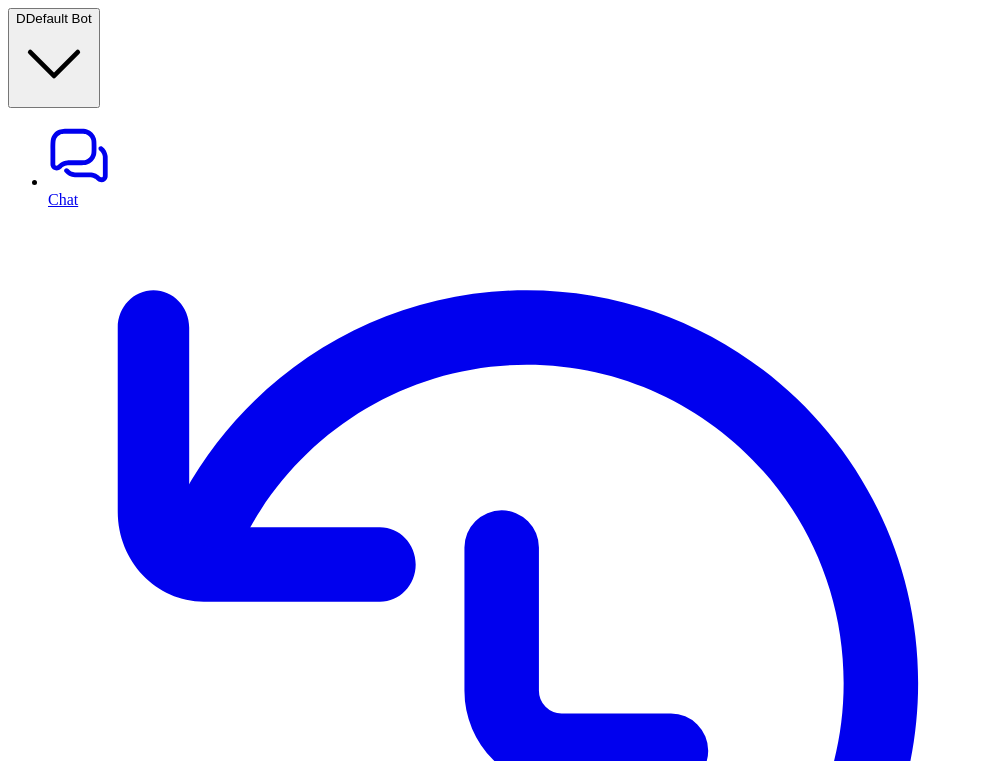 click on "HubSpot" at bounding box center (522, 4288) 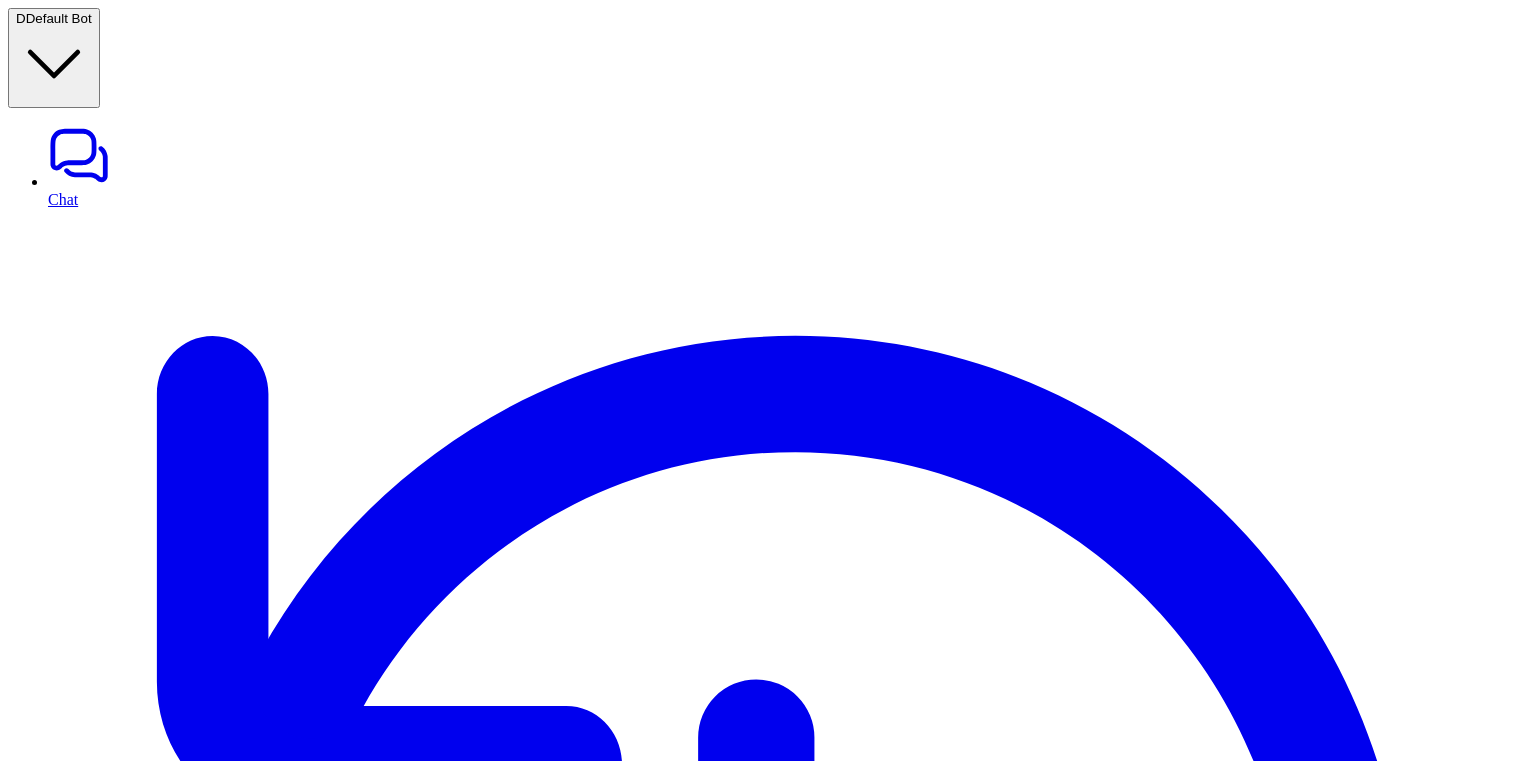 click on "Uninstall" at bounding box center (41, 12443) 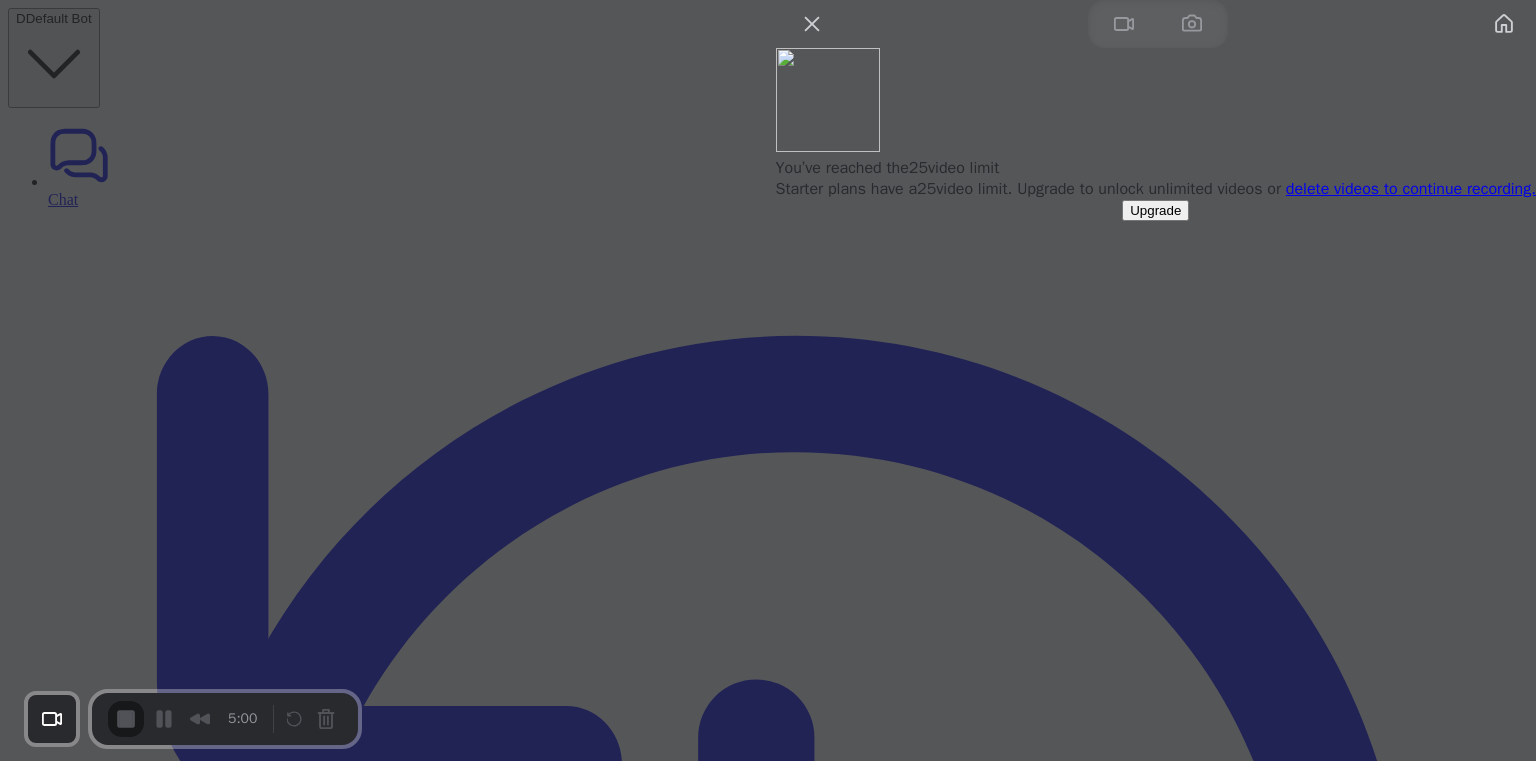 click on "Starter plans have a  25  video limit. Upgrade to unlock unlimited videos or   delete videos to continue recording." at bounding box center [1156, 189] 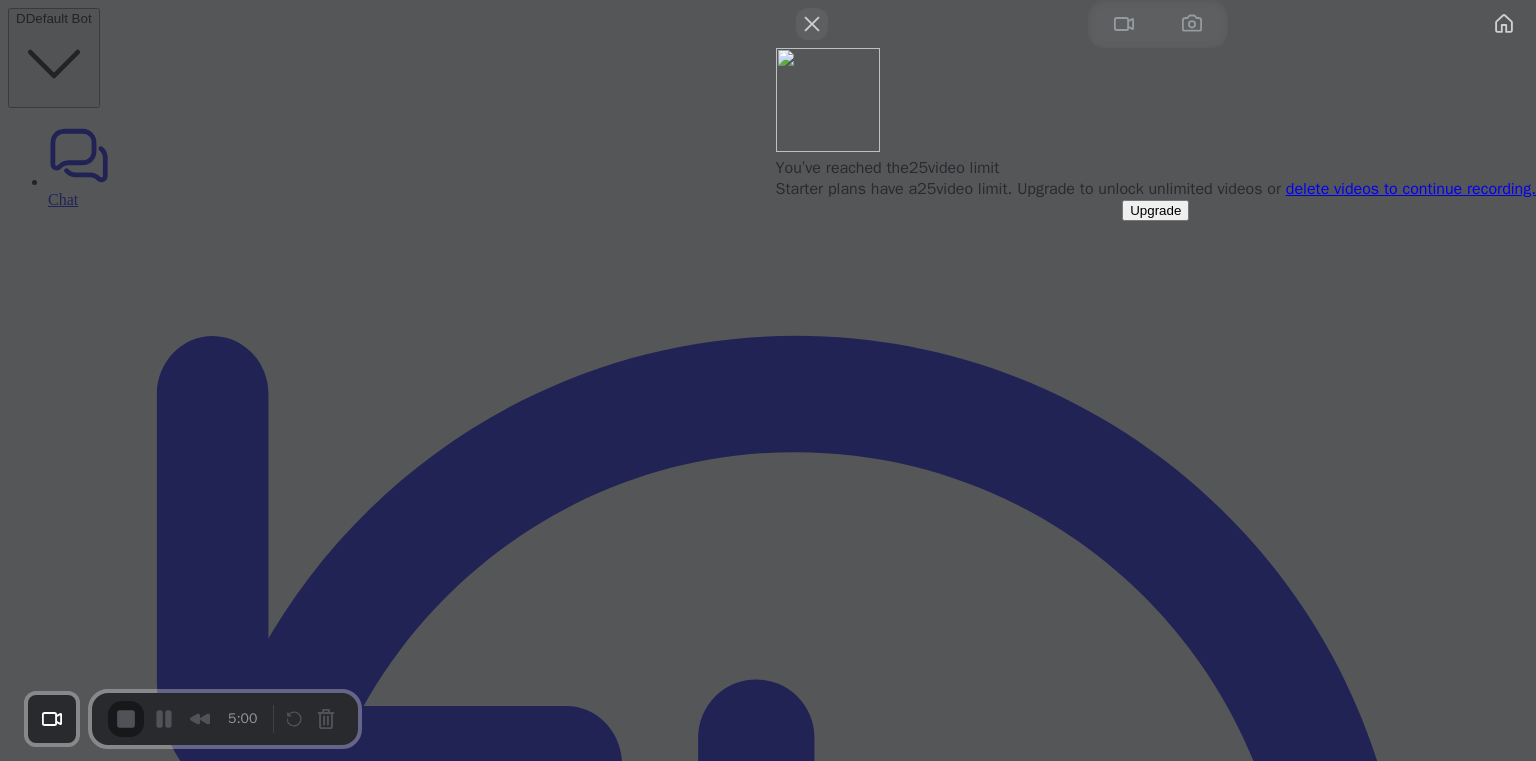 click at bounding box center (812, 24) 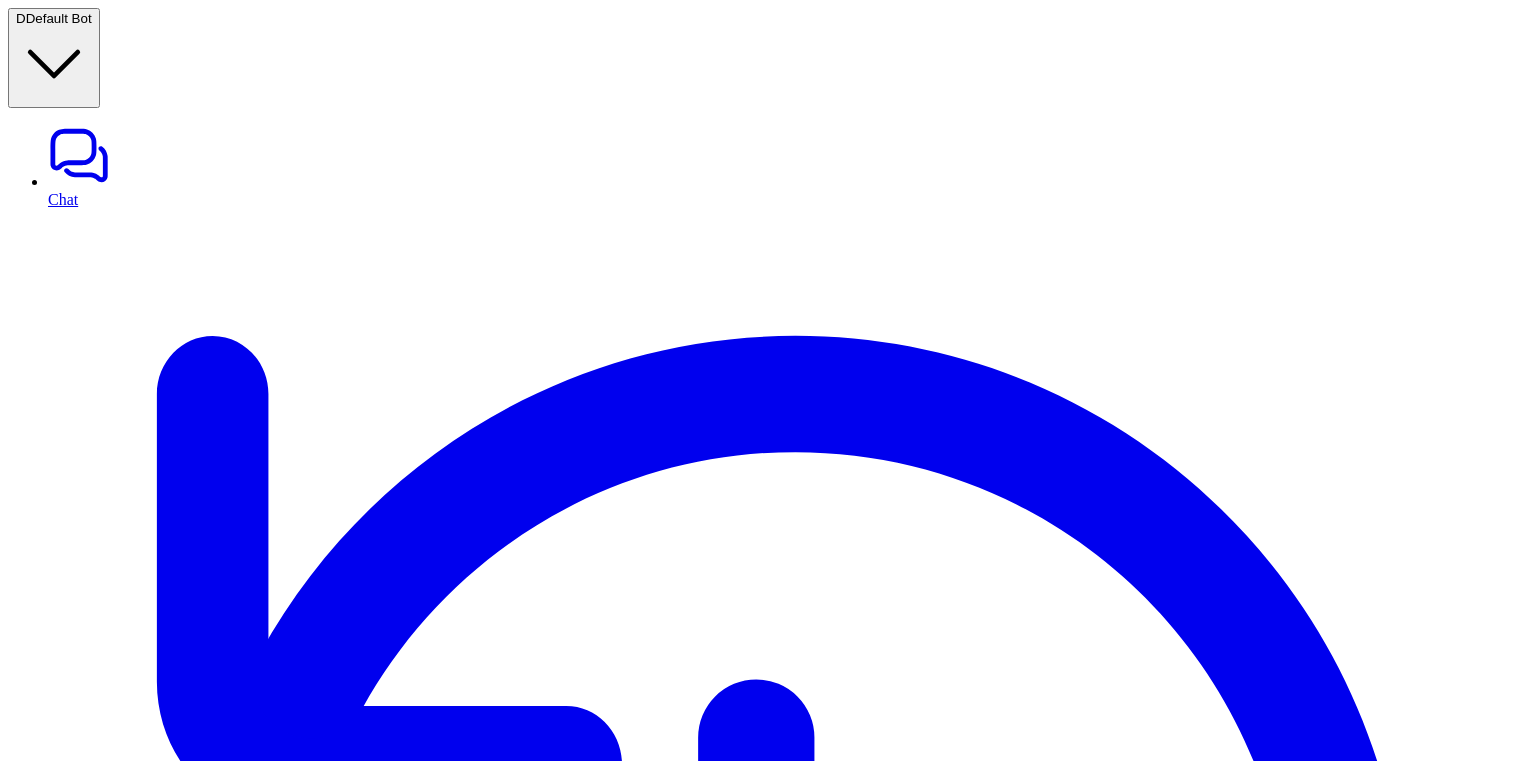 click on "Start Setup" at bounding box center (49, 12271) 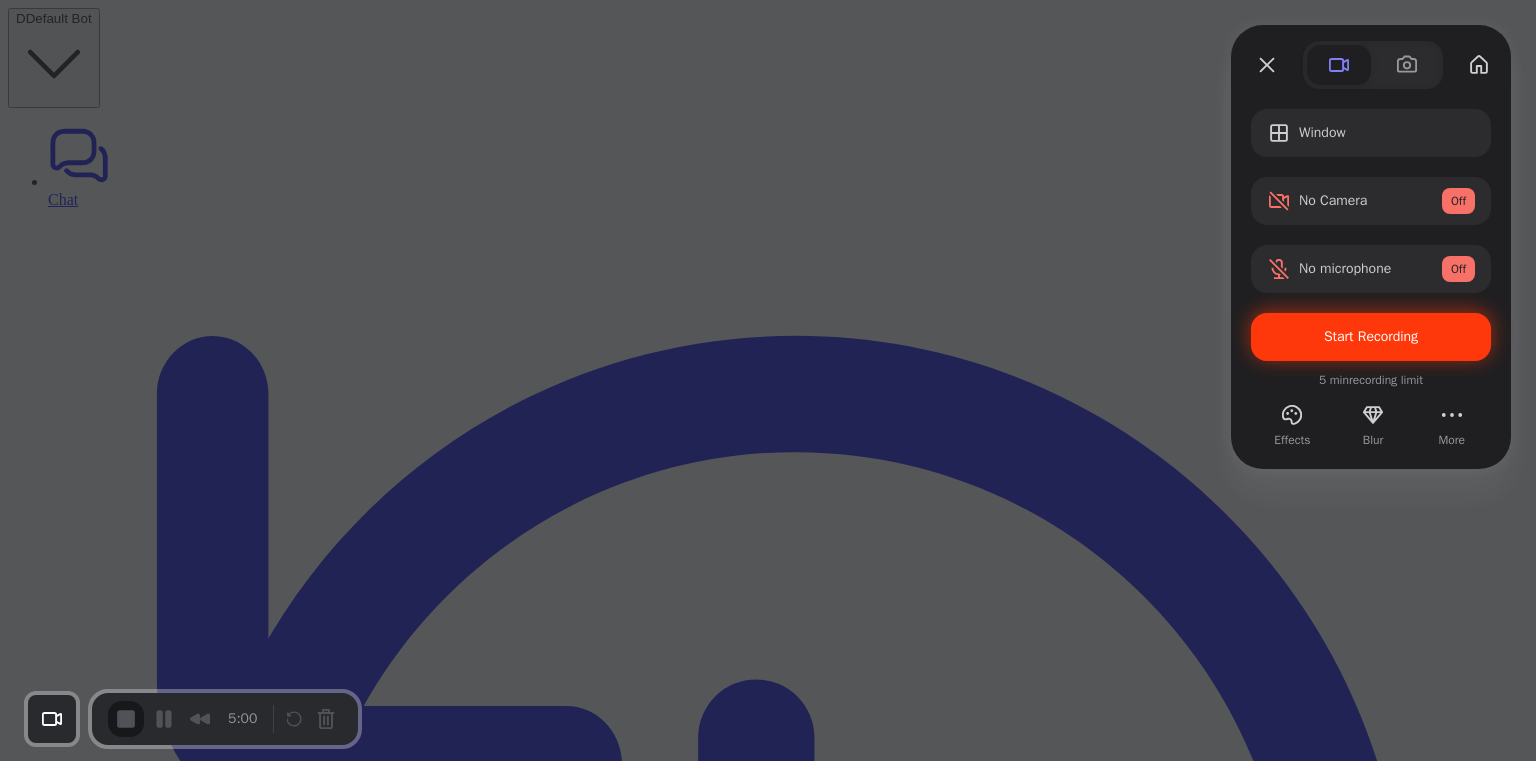 click on "Start Recording" at bounding box center [1371, 336] 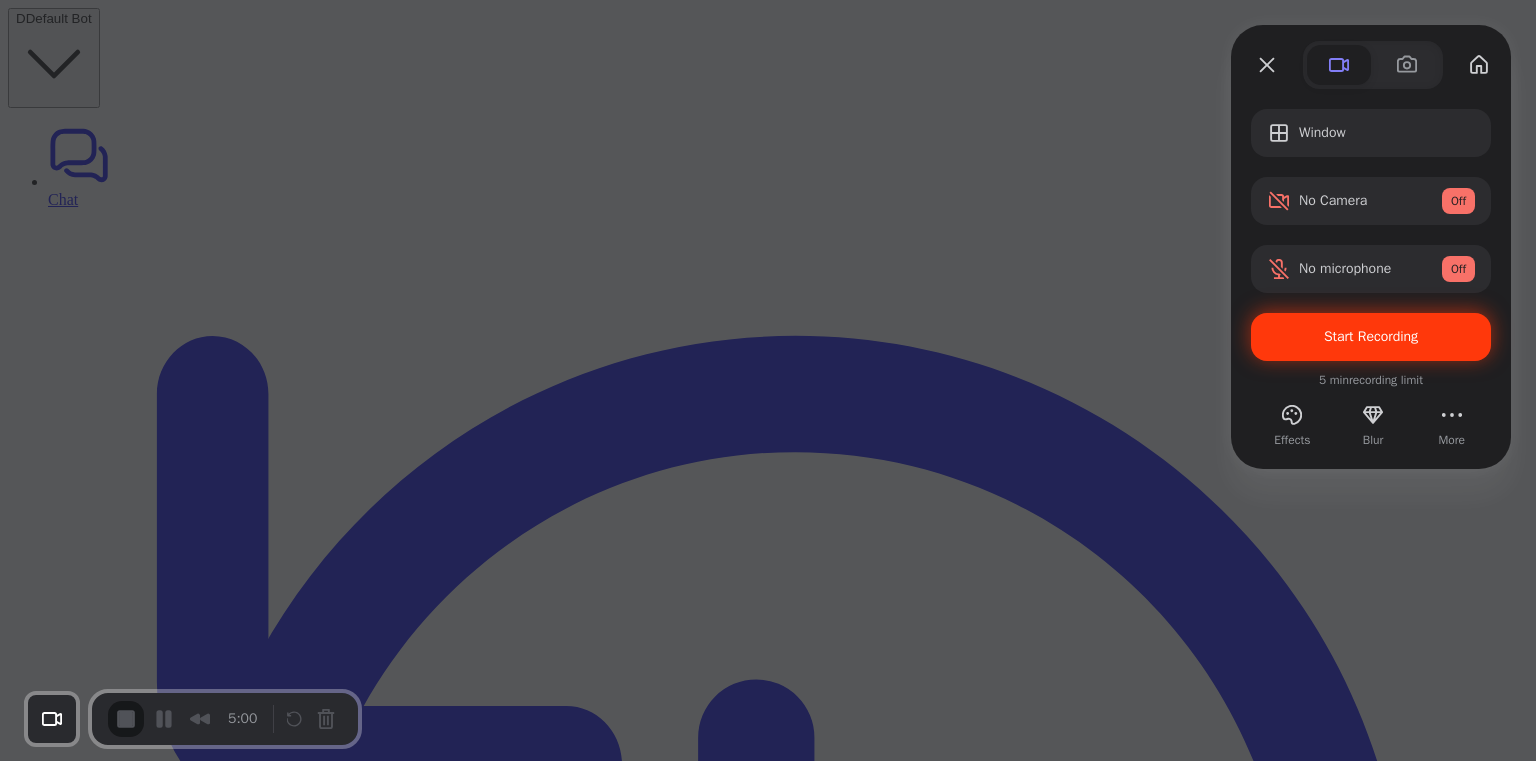 click on "Yes, proceed" at bounding box center [435, 1712] 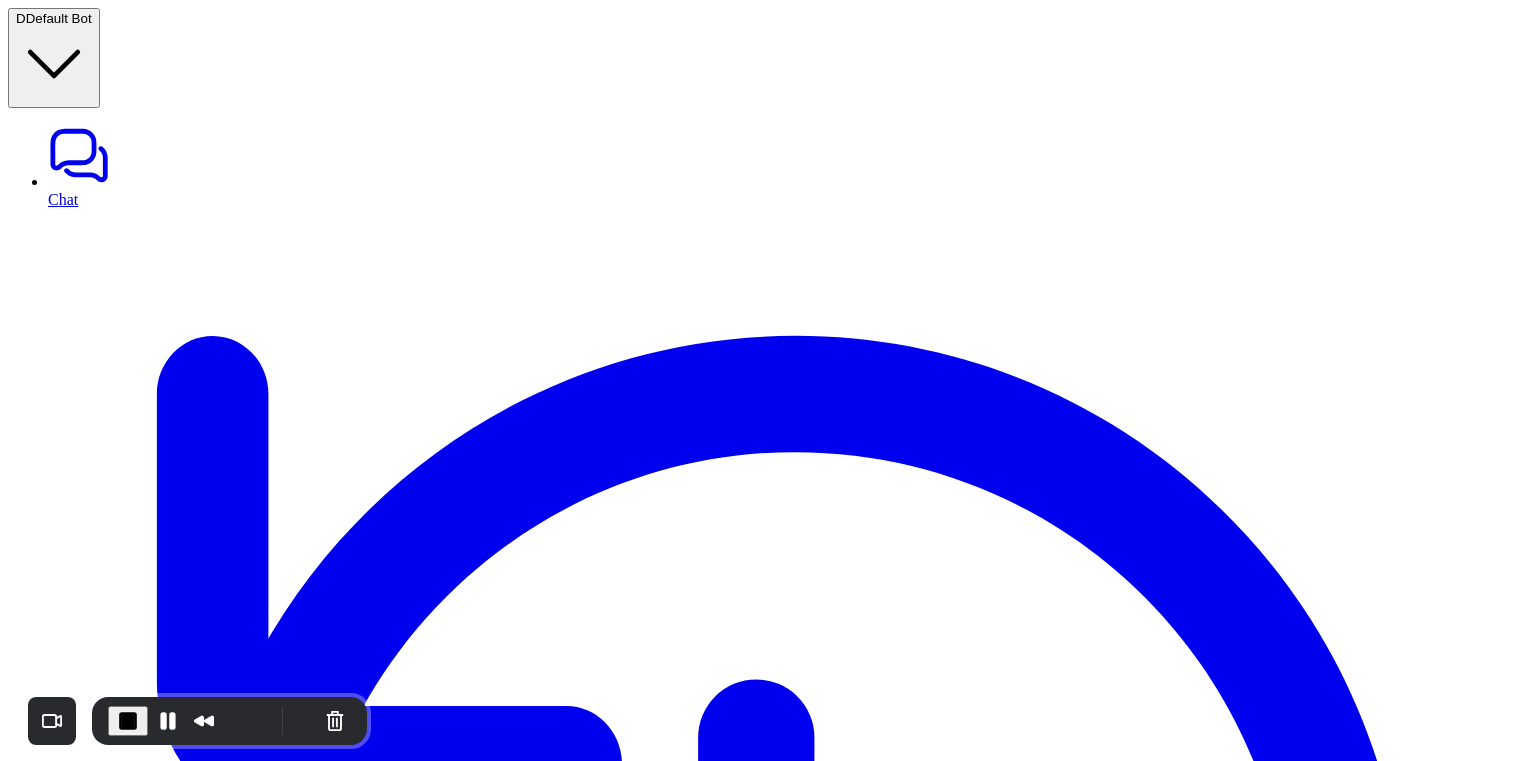 click on "Start Setup" at bounding box center [49, 12271] 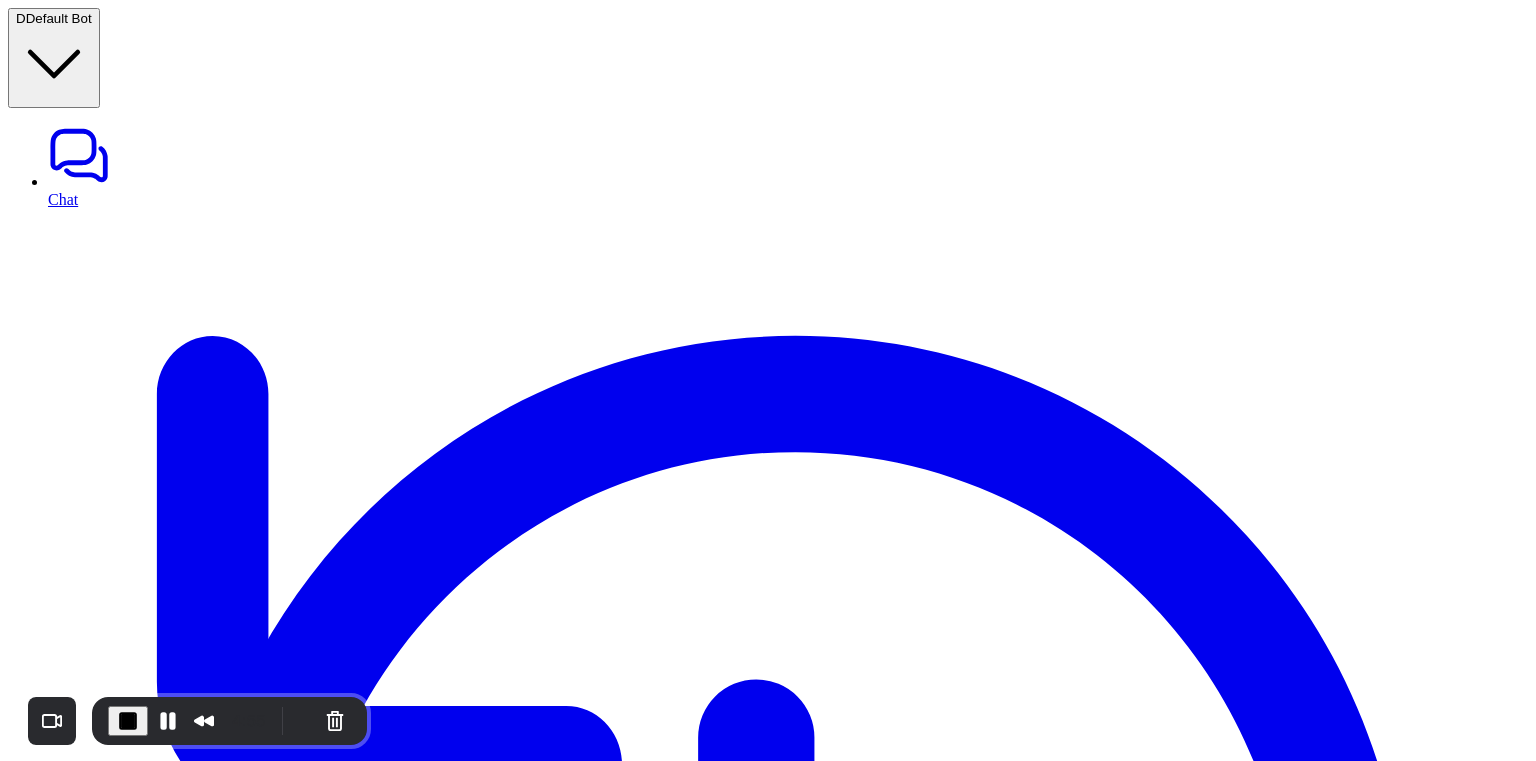 type on "*********" 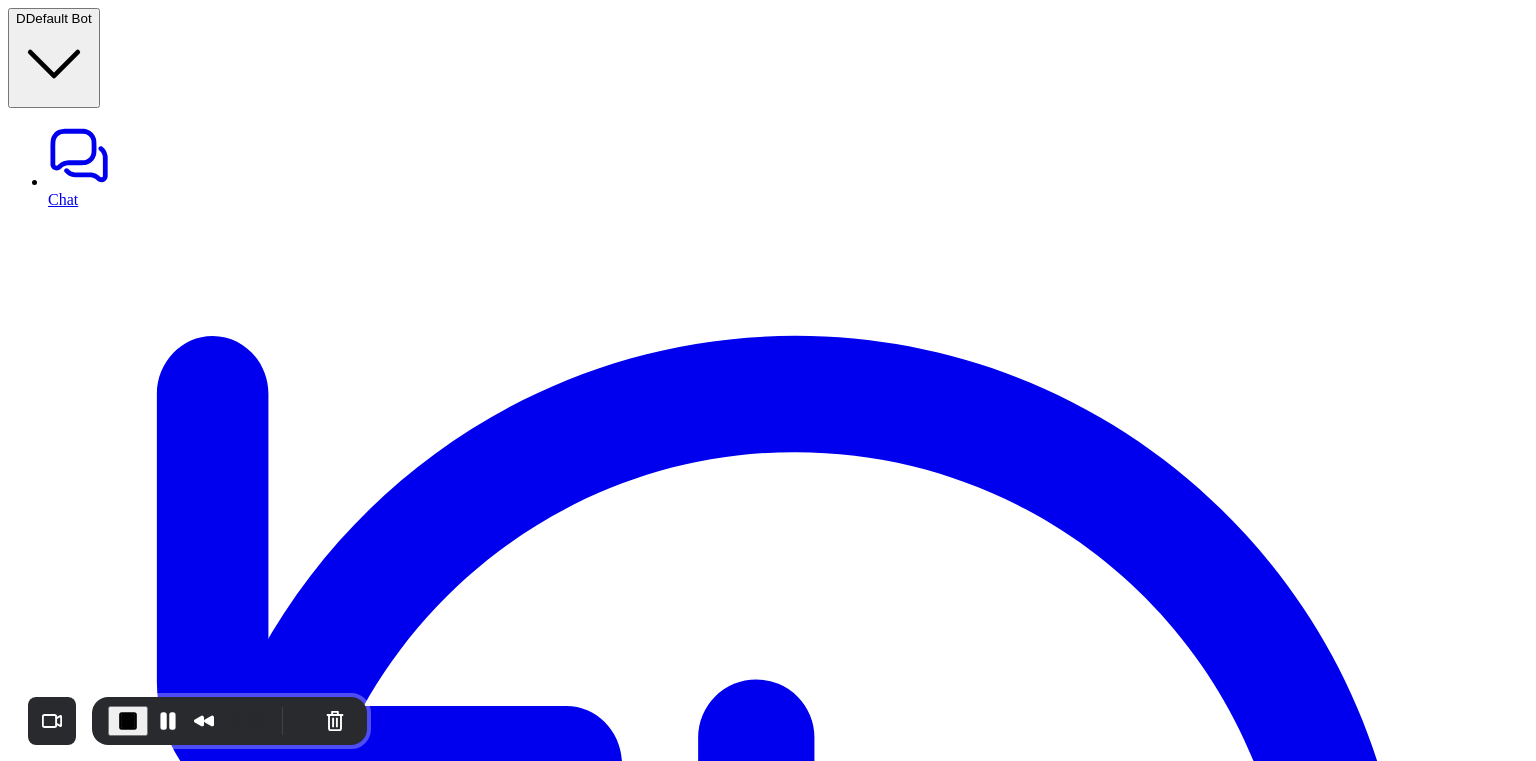 click at bounding box center [79, 12871] 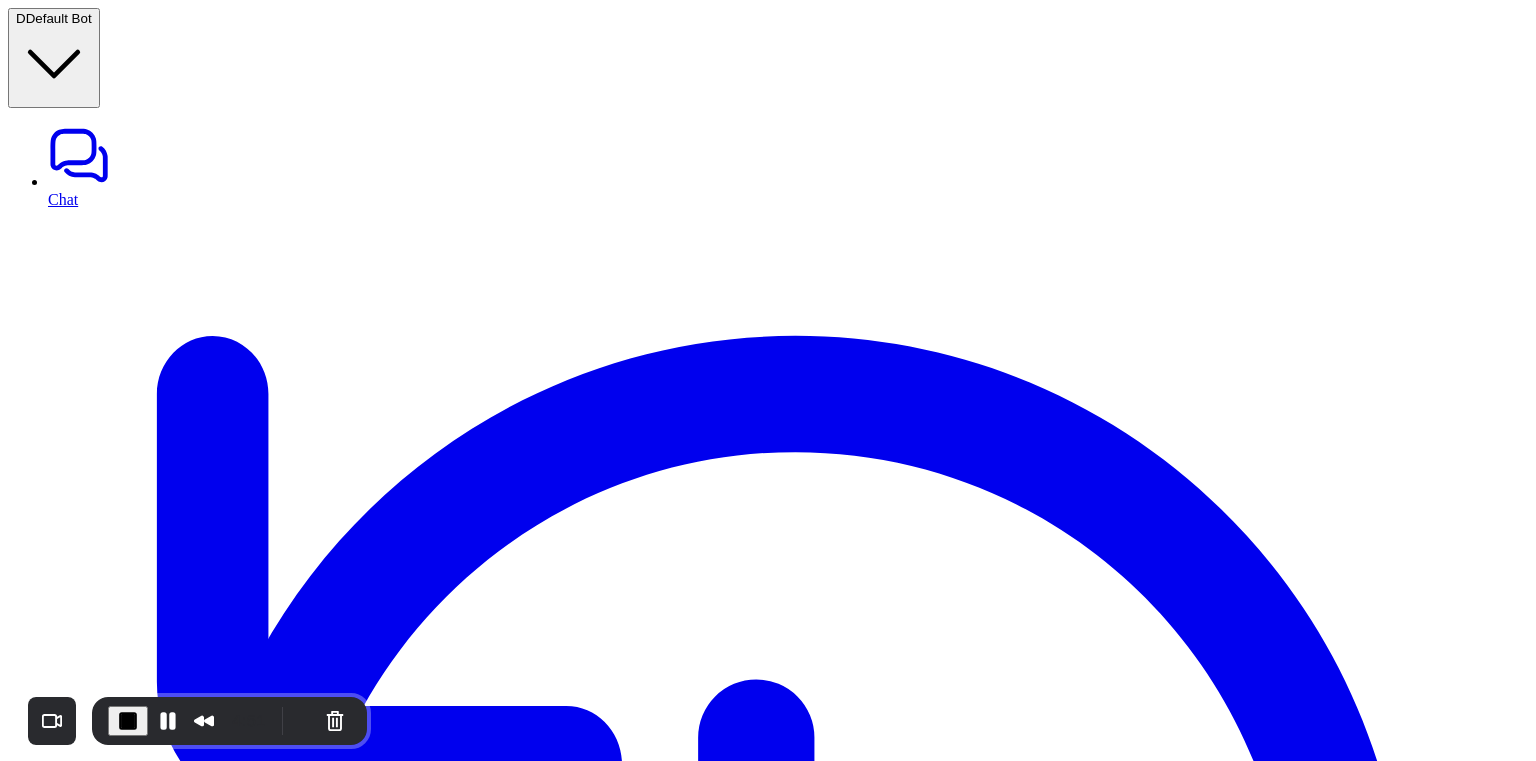 type on "*********" 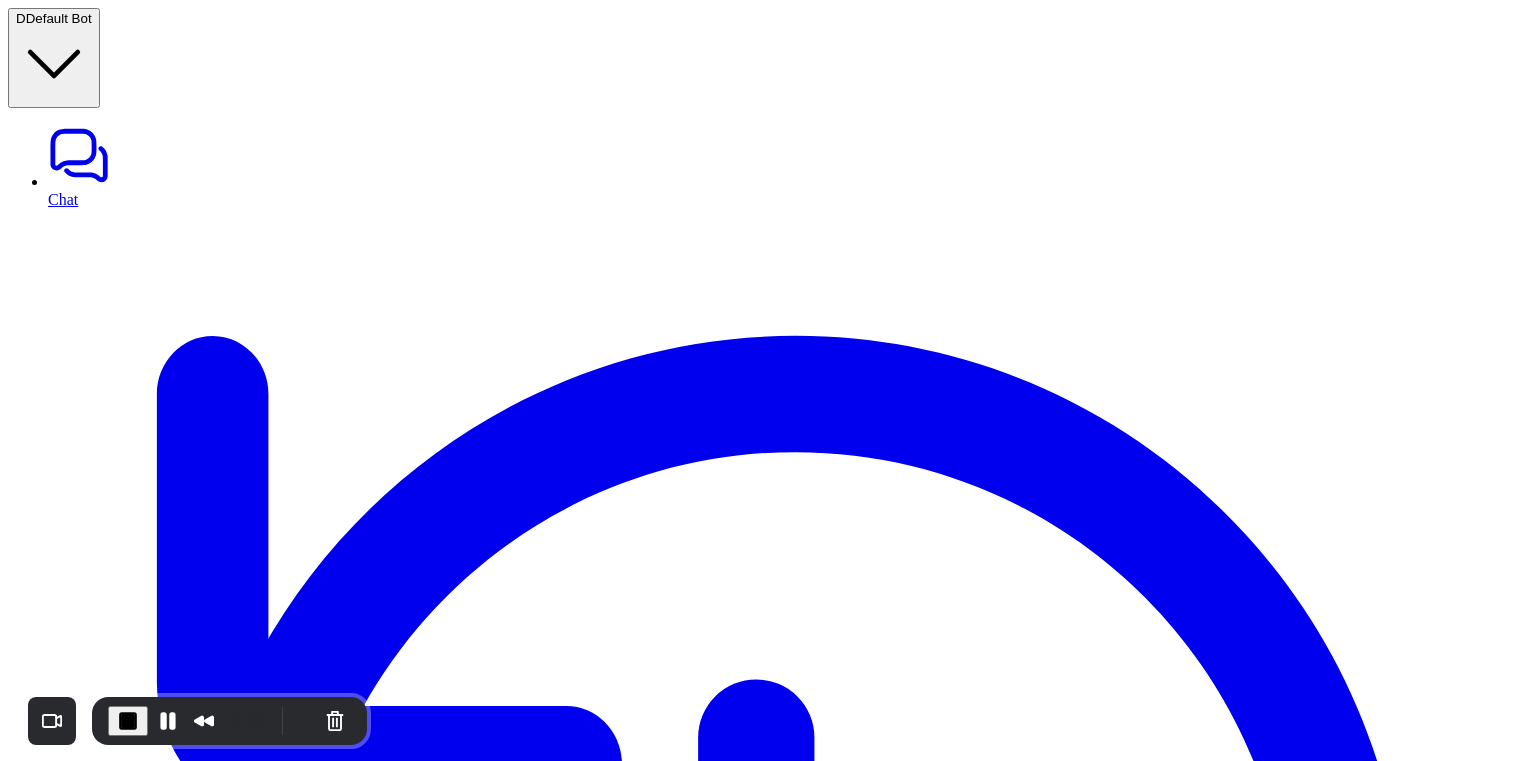 click on "*********" at bounding box center [79, 12910] 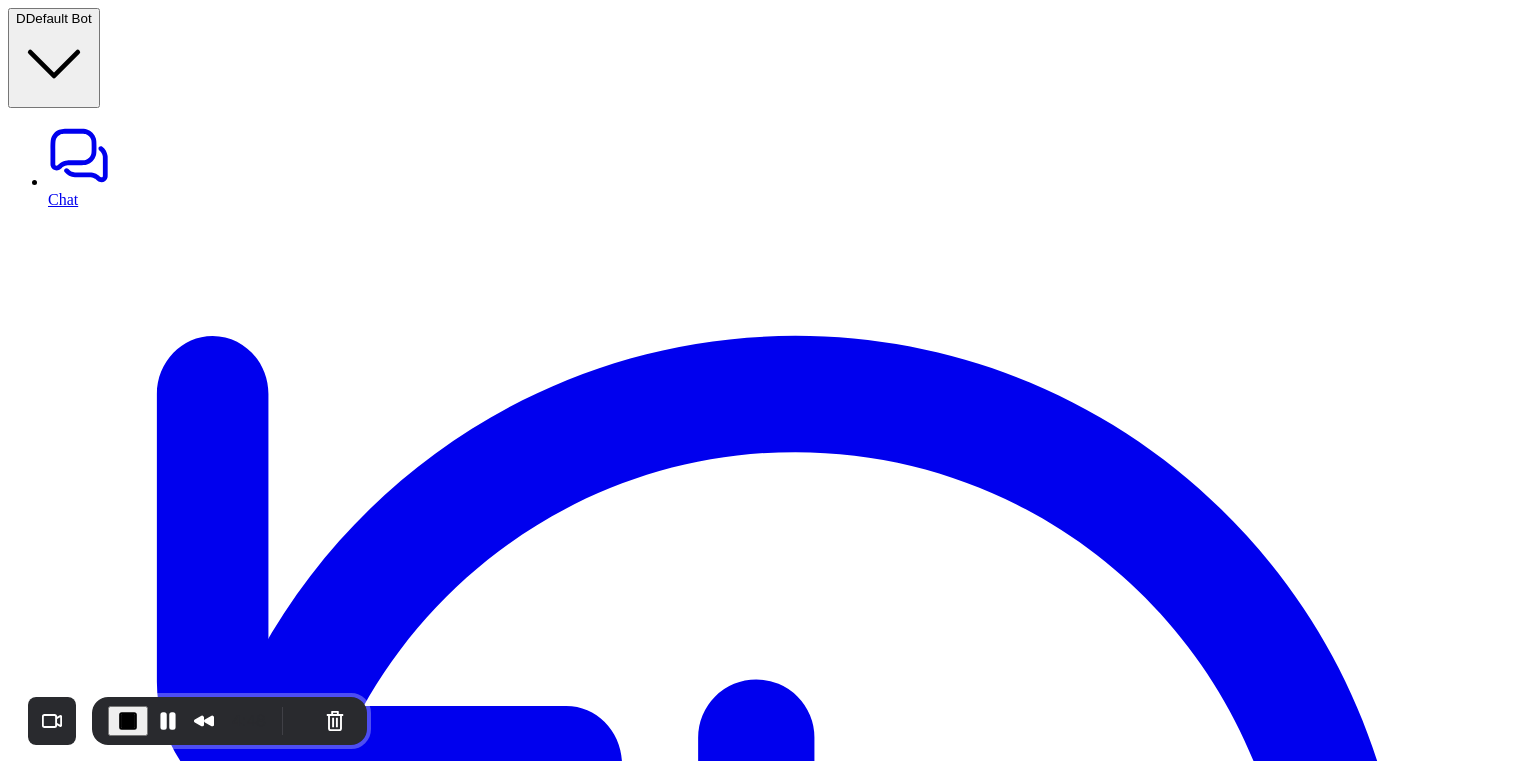 paste on "**********" 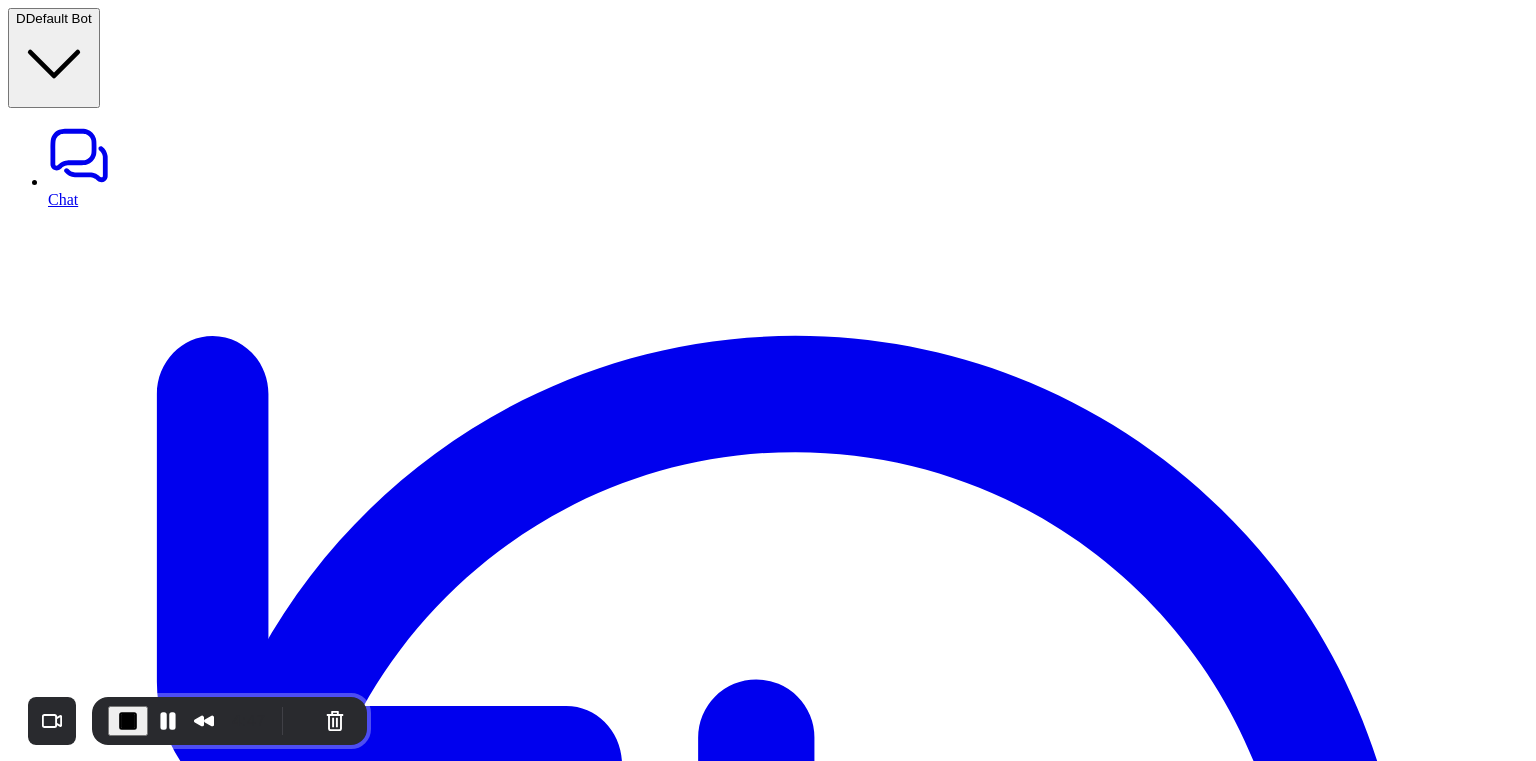type on "**********" 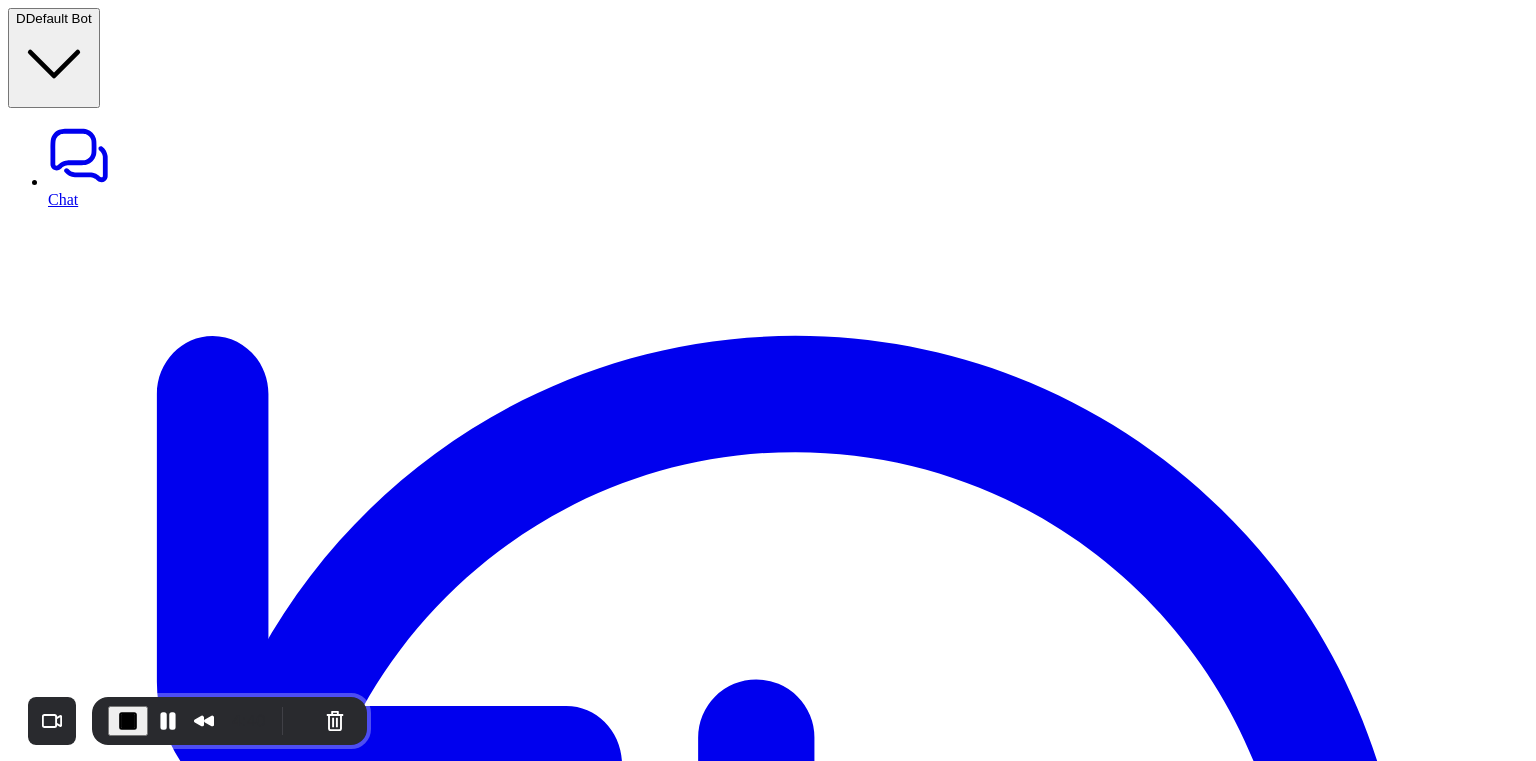 click on "Uninstall" at bounding box center (41, 12443) 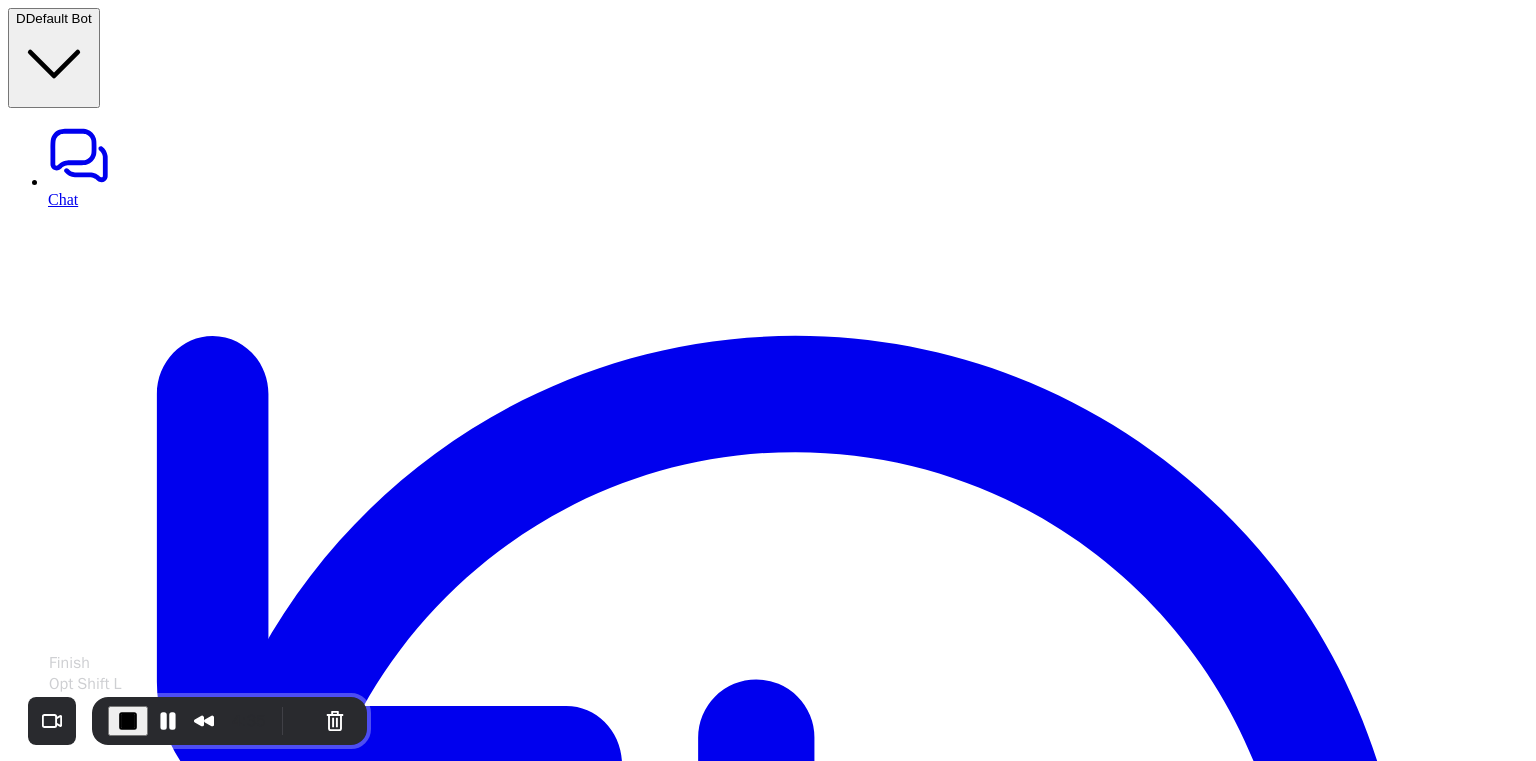 click at bounding box center [128, 721] 